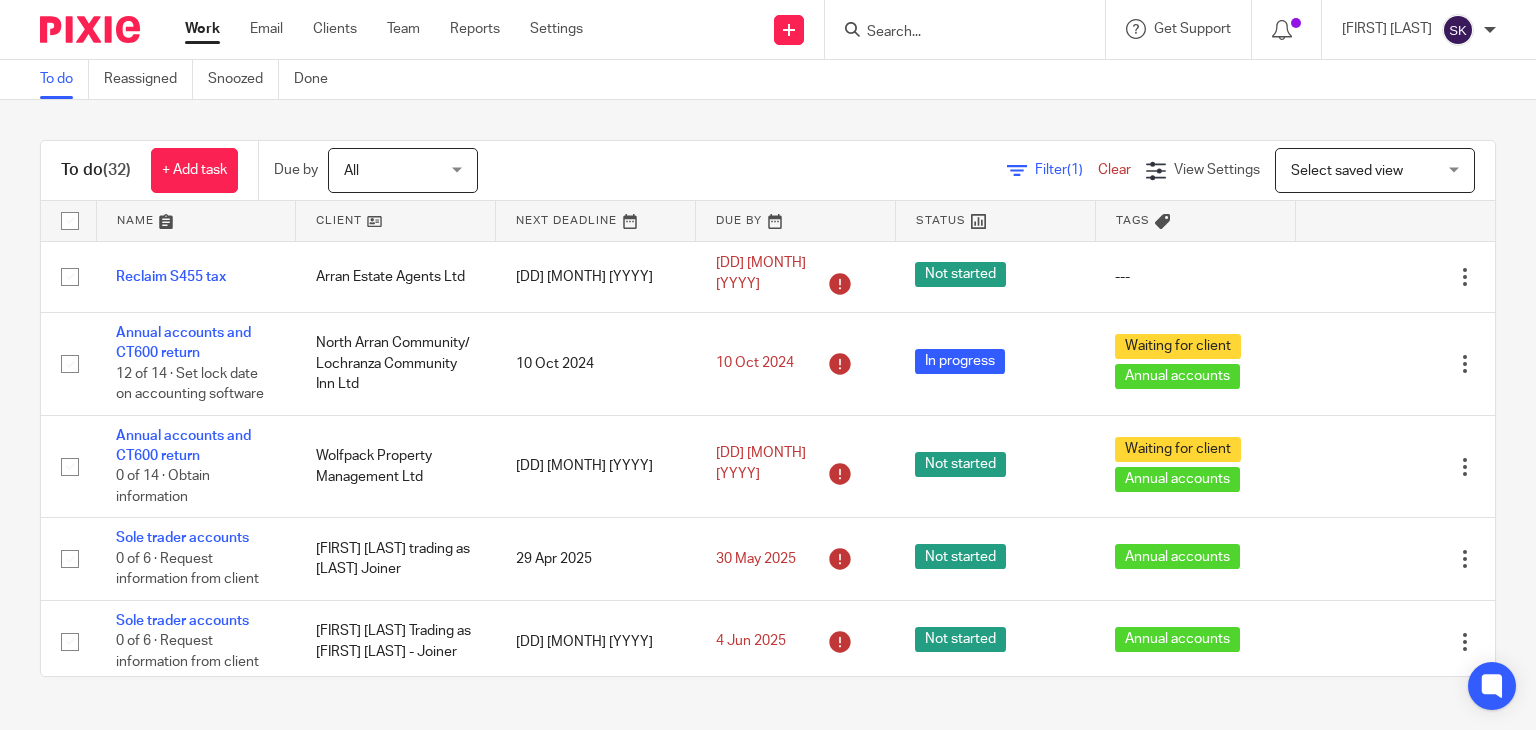 scroll, scrollTop: 0, scrollLeft: 0, axis: both 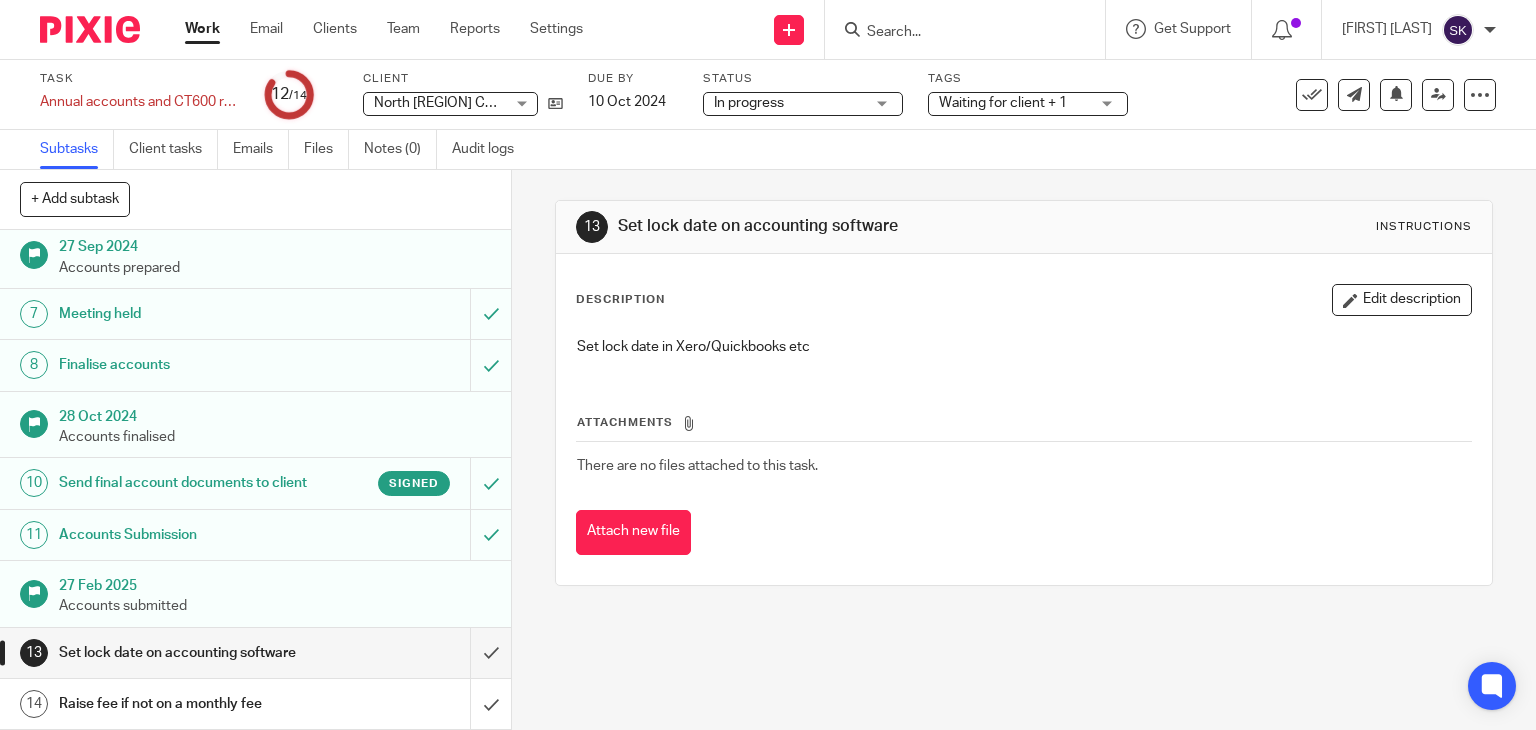 click at bounding box center (955, 33) 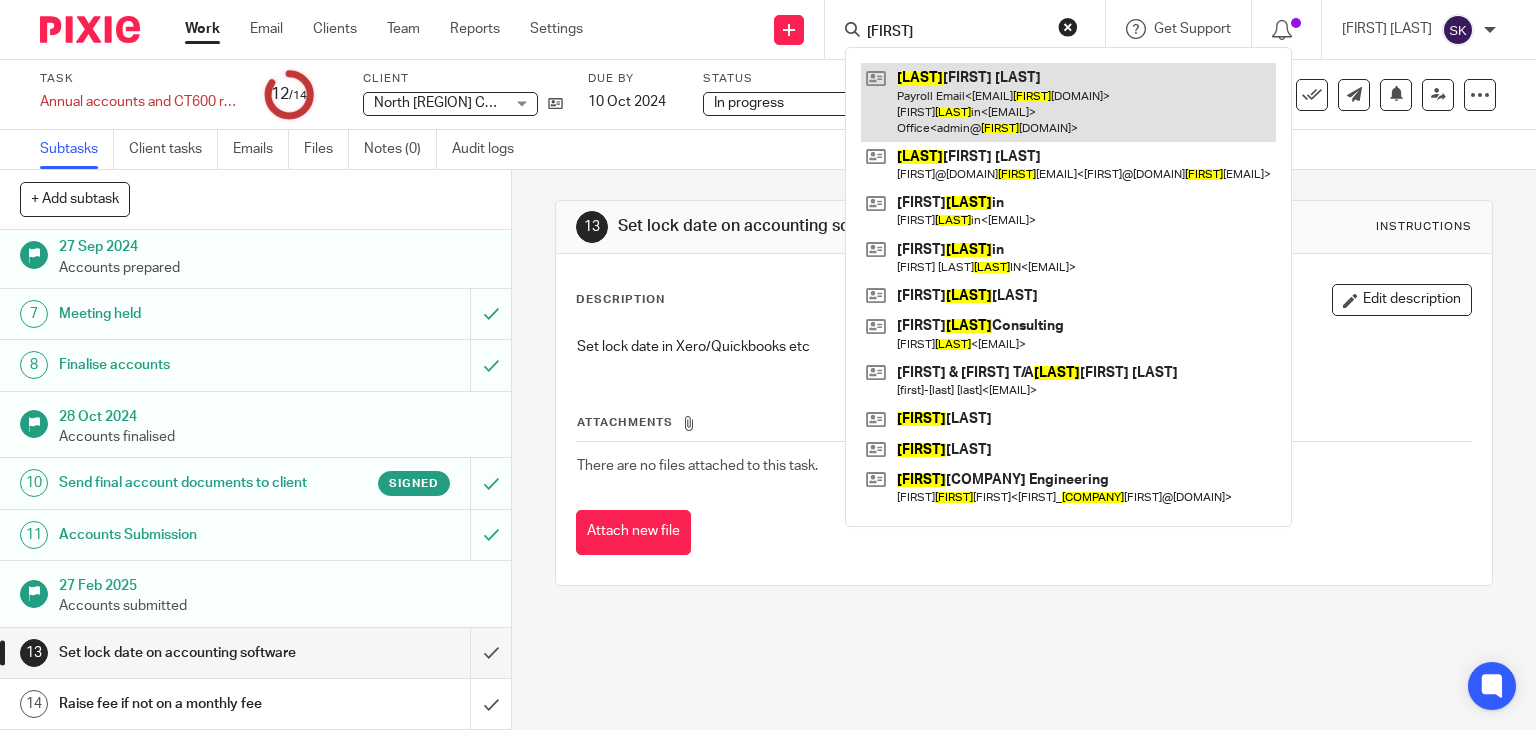 type on "mack" 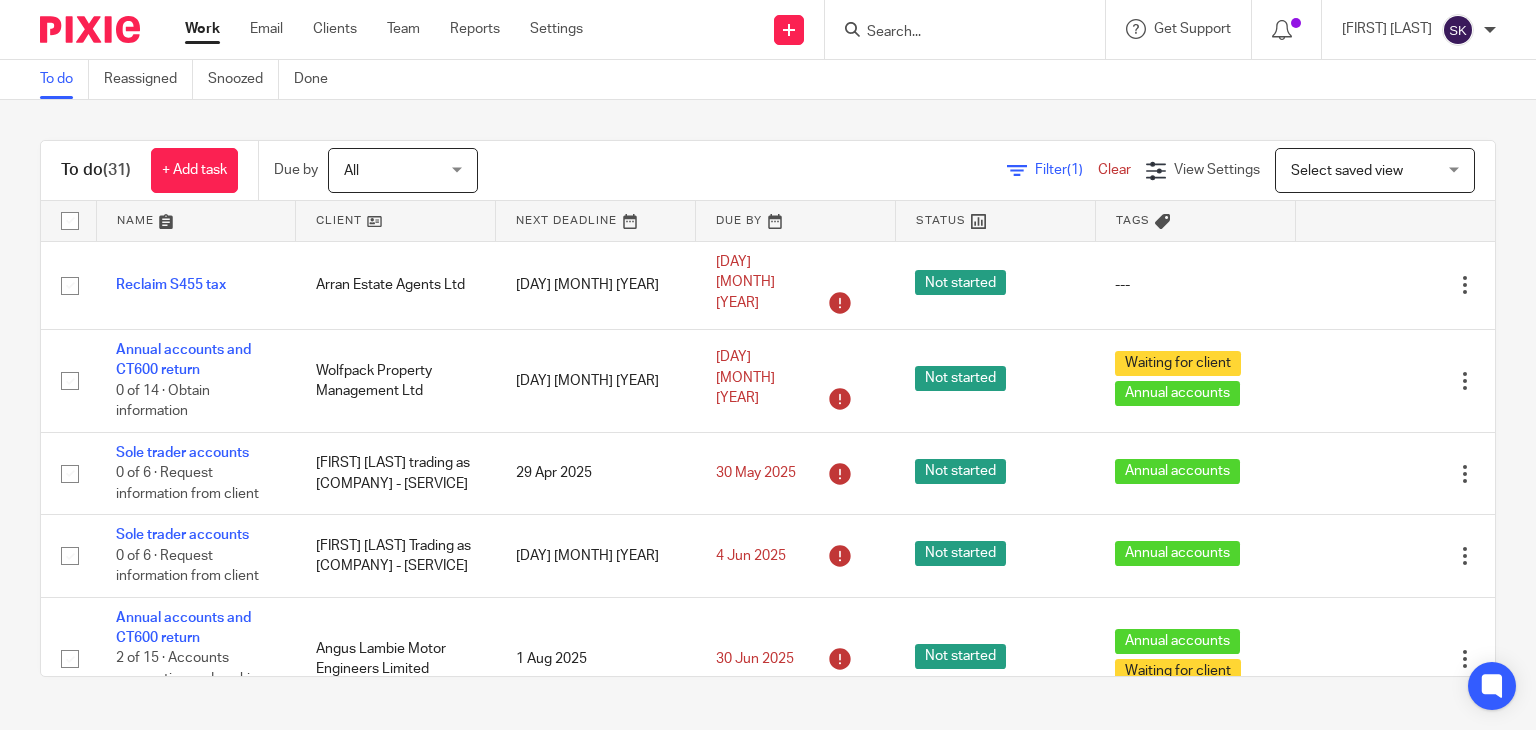 scroll, scrollTop: 0, scrollLeft: 0, axis: both 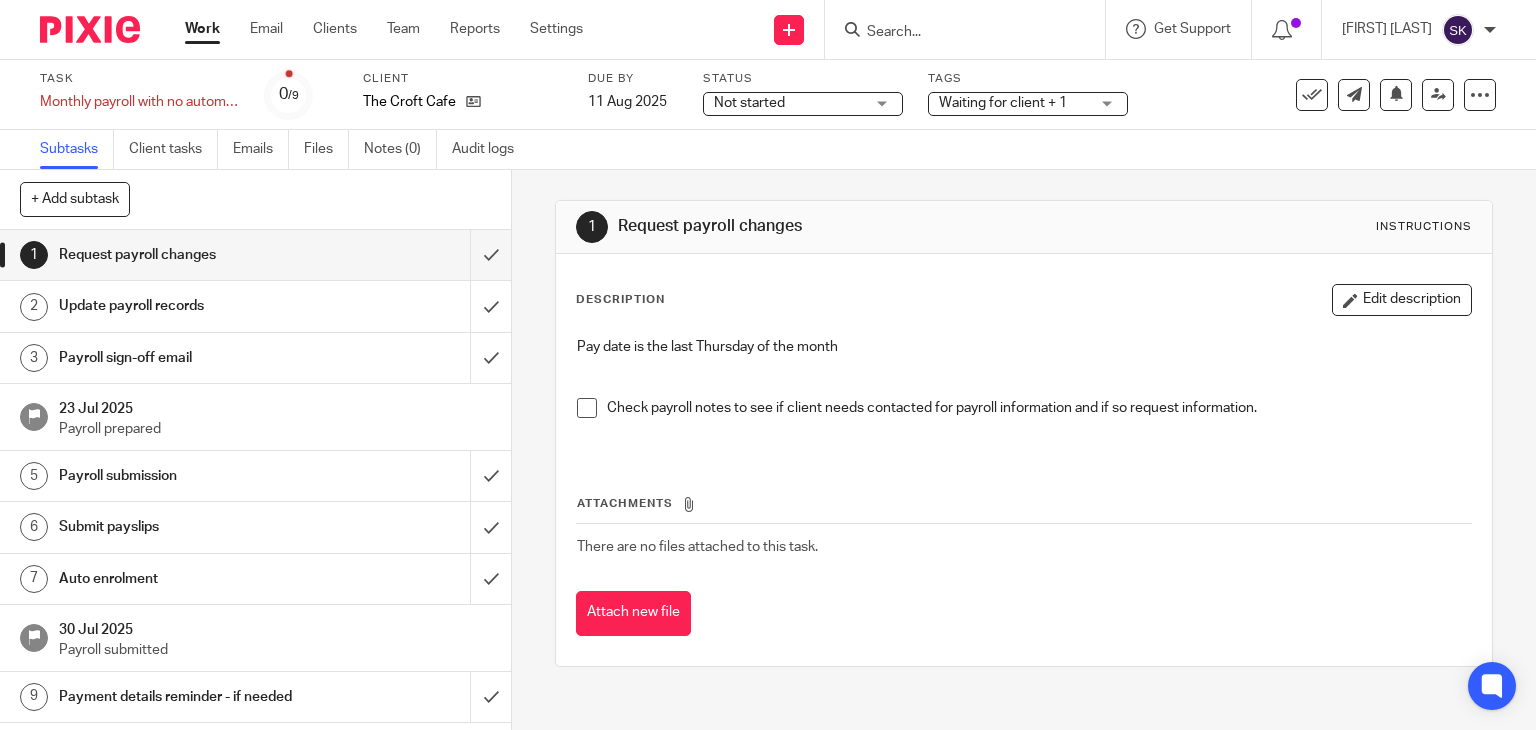 click on "1
Request payroll changes
Instructions
Description
Edit description
Pay date is the last Thursday of the month   Check payroll notes to see if client needs contacted for payroll information and if so request information.           Attachments     There are no files attached to this task.   Attach new file" at bounding box center (1024, 450) 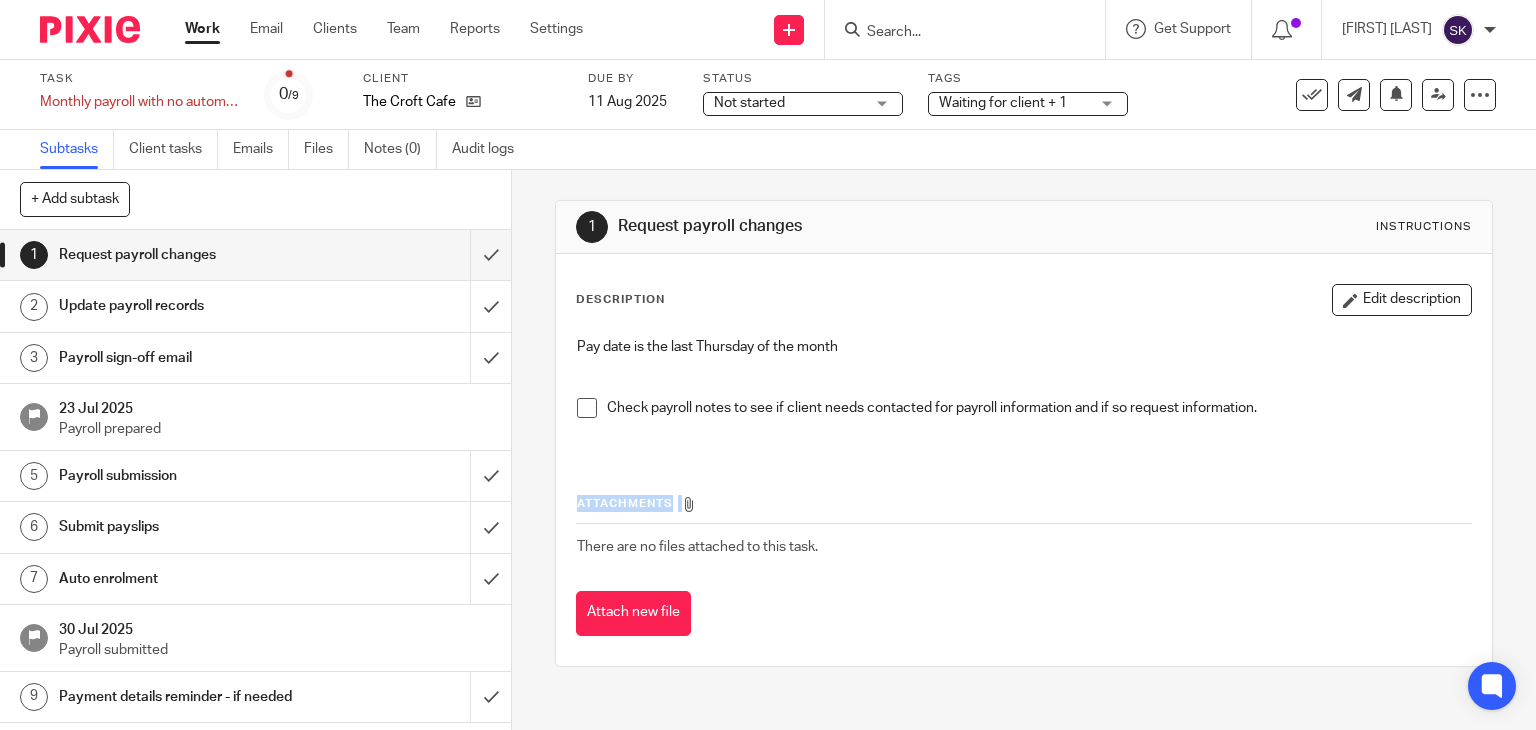 click on "1
Request payroll changes
Instructions
Description
Edit description
Pay date is the last Thursday of the month   Check payroll notes to see if client needs contacted for payroll information and if so request information.           Attachments     There are no files attached to this task.   Attach new file" at bounding box center [1024, 450] 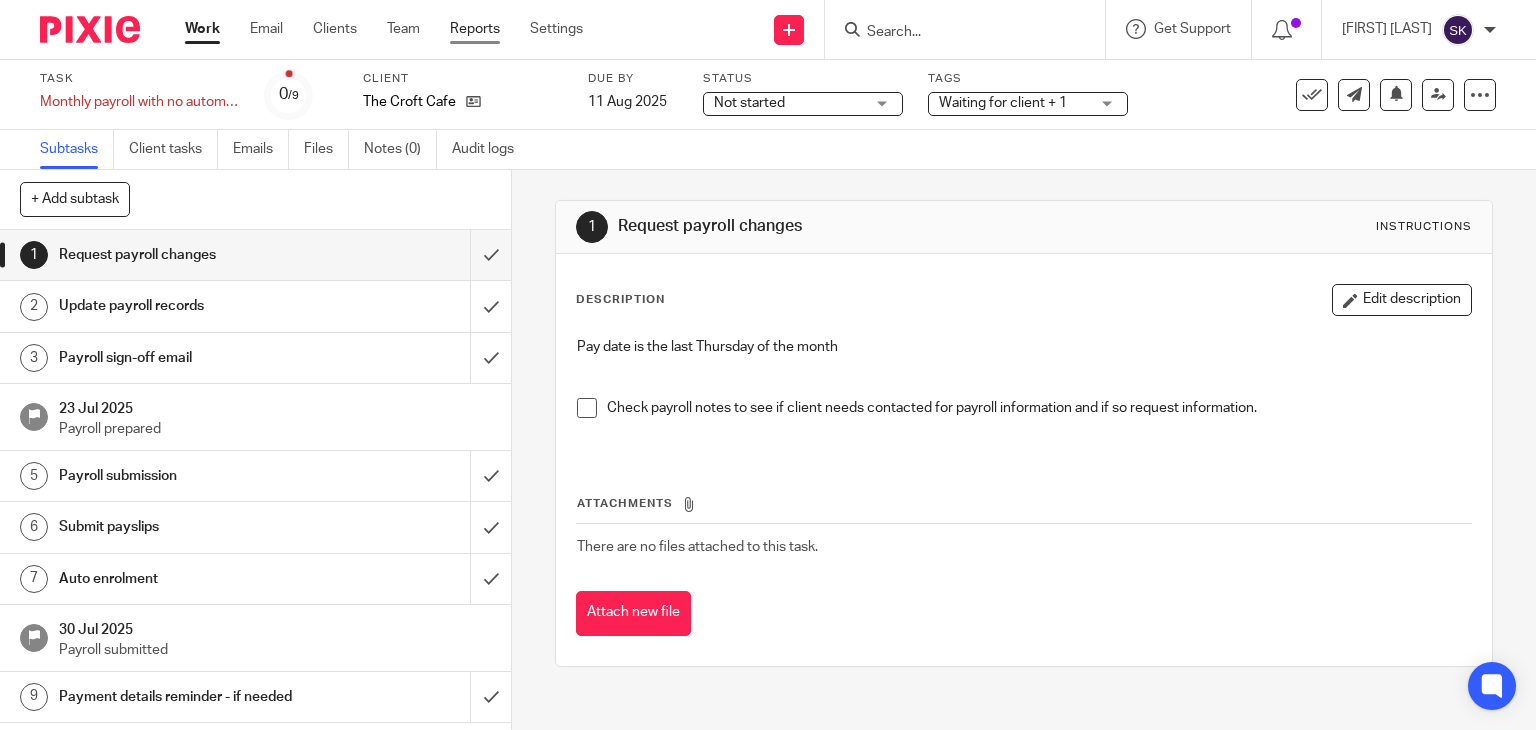 click on "Reports" at bounding box center [475, 29] 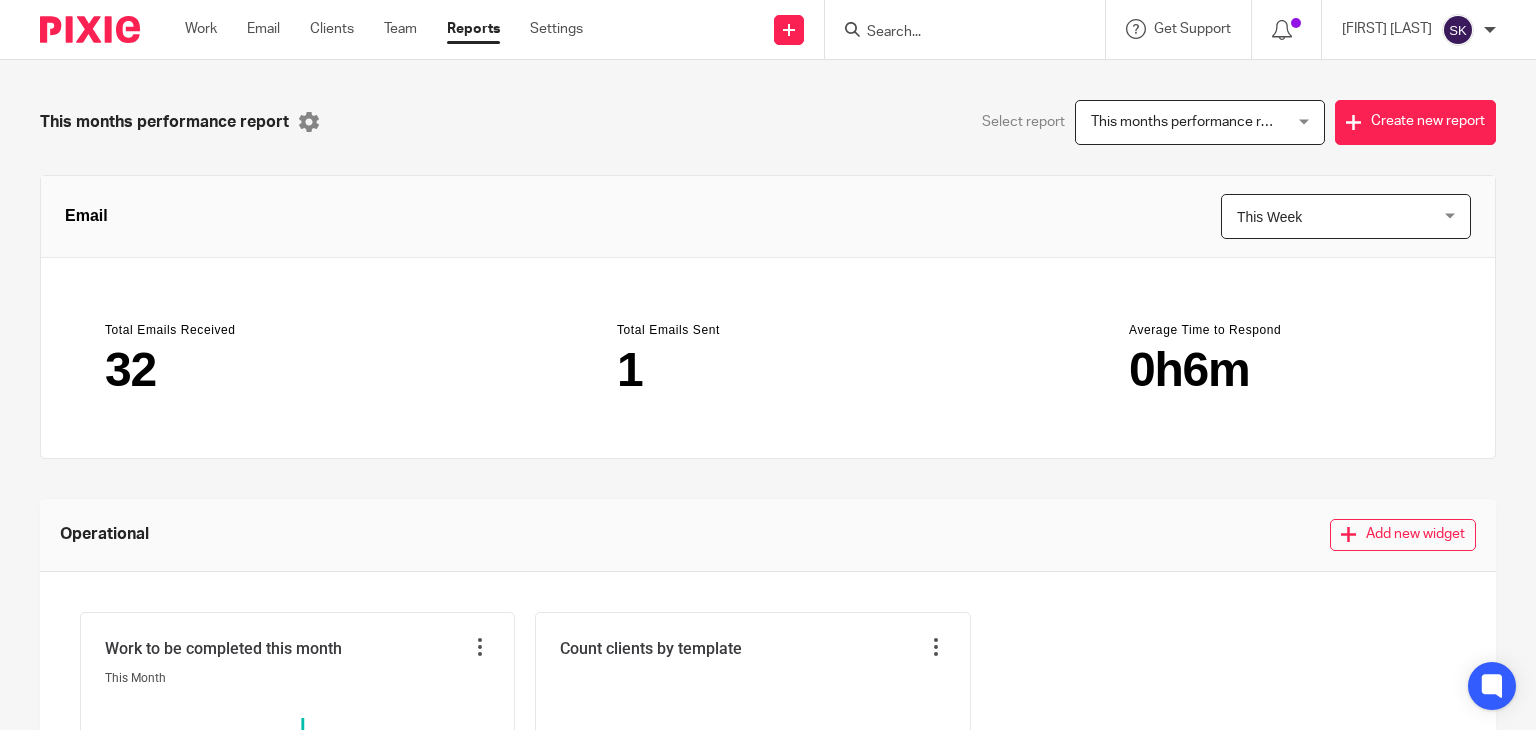 scroll, scrollTop: 0, scrollLeft: 0, axis: both 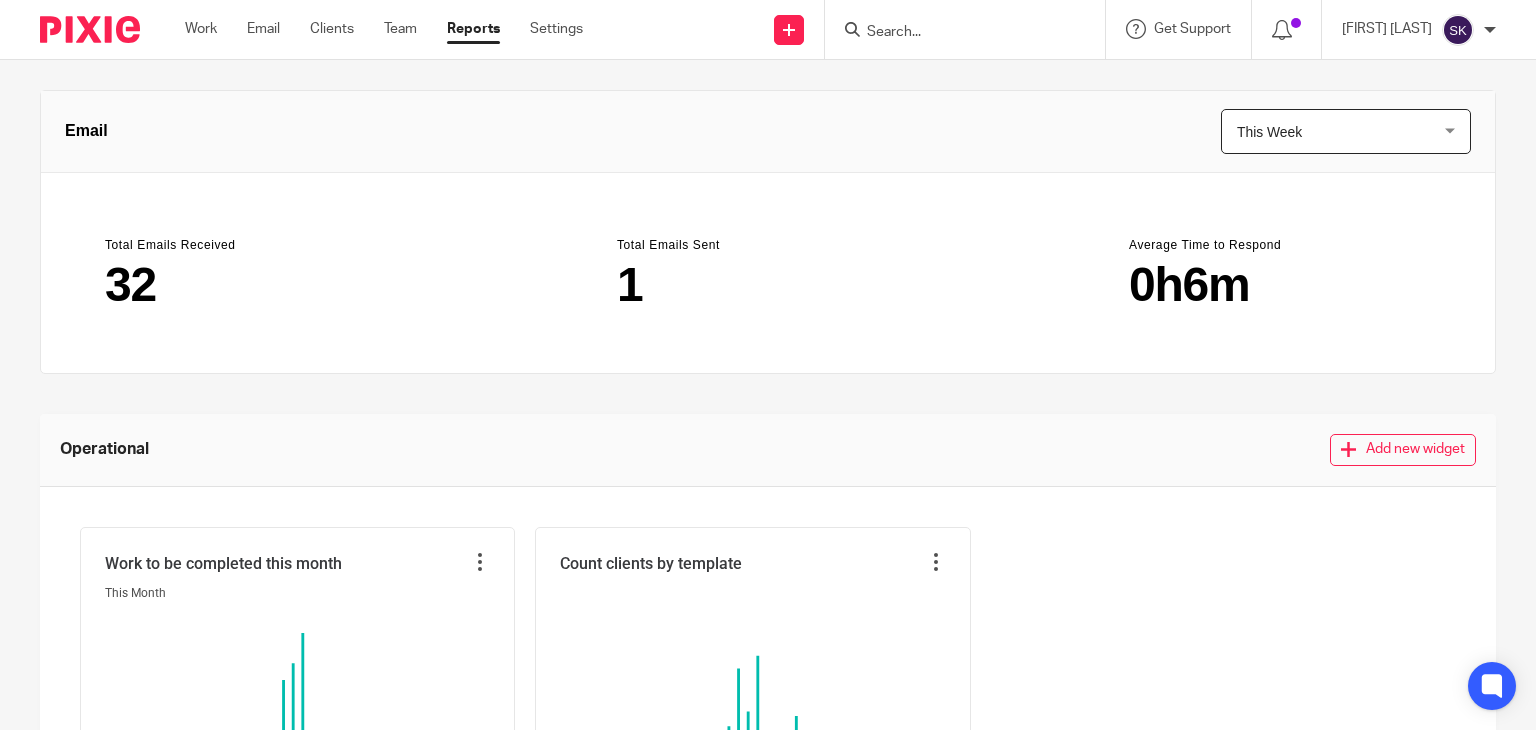 click on "Email
This Week
This Week
This Week
This Month
This Year
this_week" at bounding box center [768, 132] 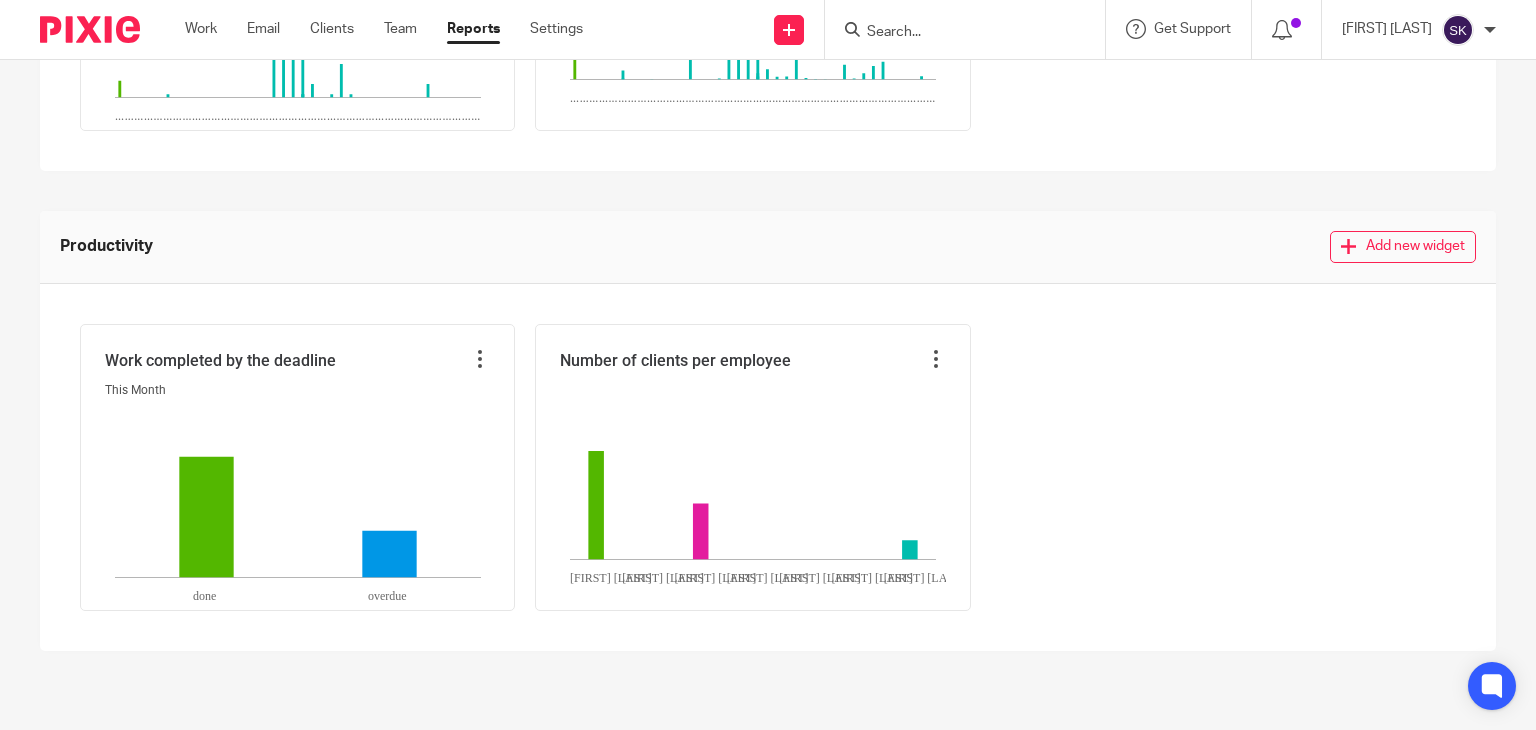 scroll, scrollTop: 768, scrollLeft: 0, axis: vertical 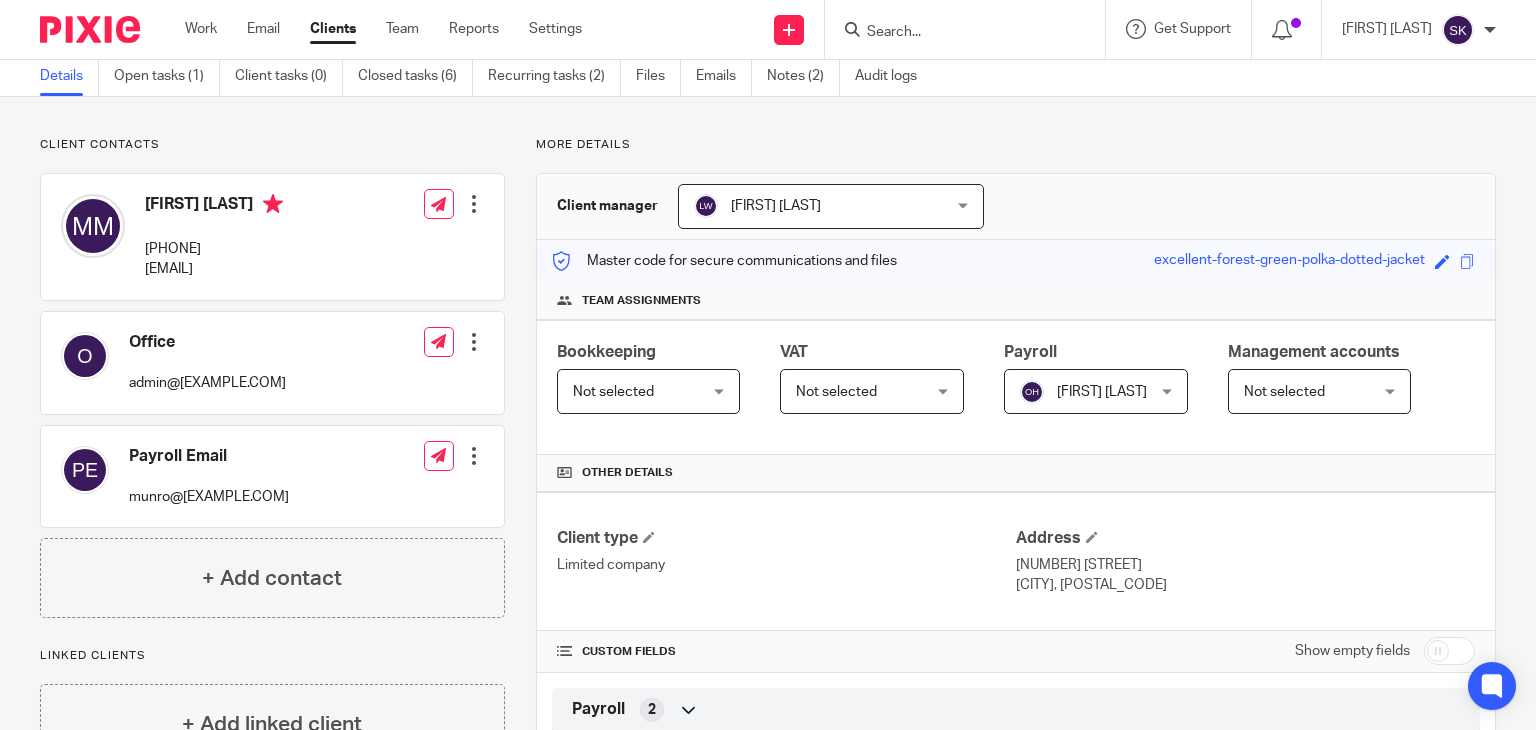 drag, startPoint x: 120, startPoint y: 385, endPoint x: 322, endPoint y: 376, distance: 202.2004 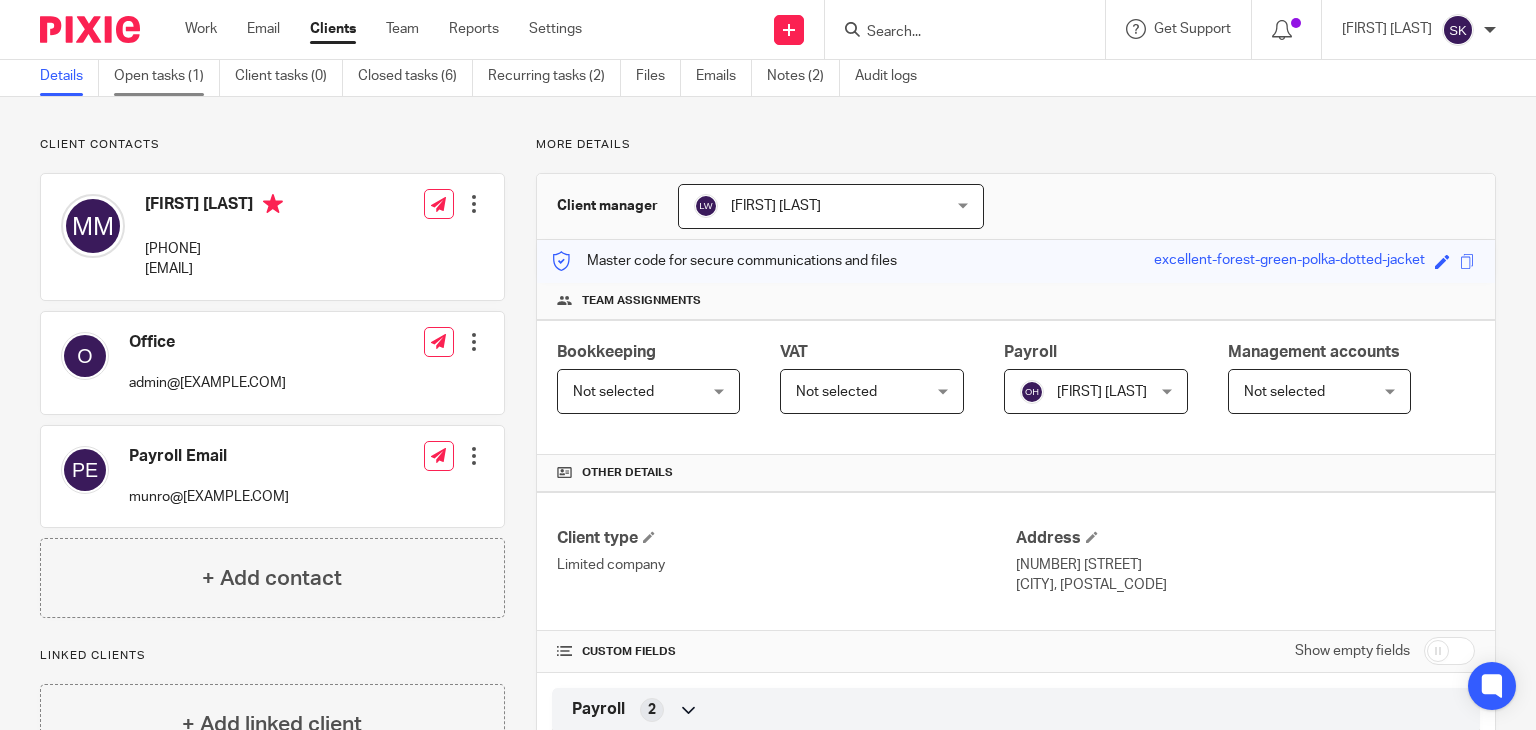 click on "Open tasks (1)" at bounding box center [167, 76] 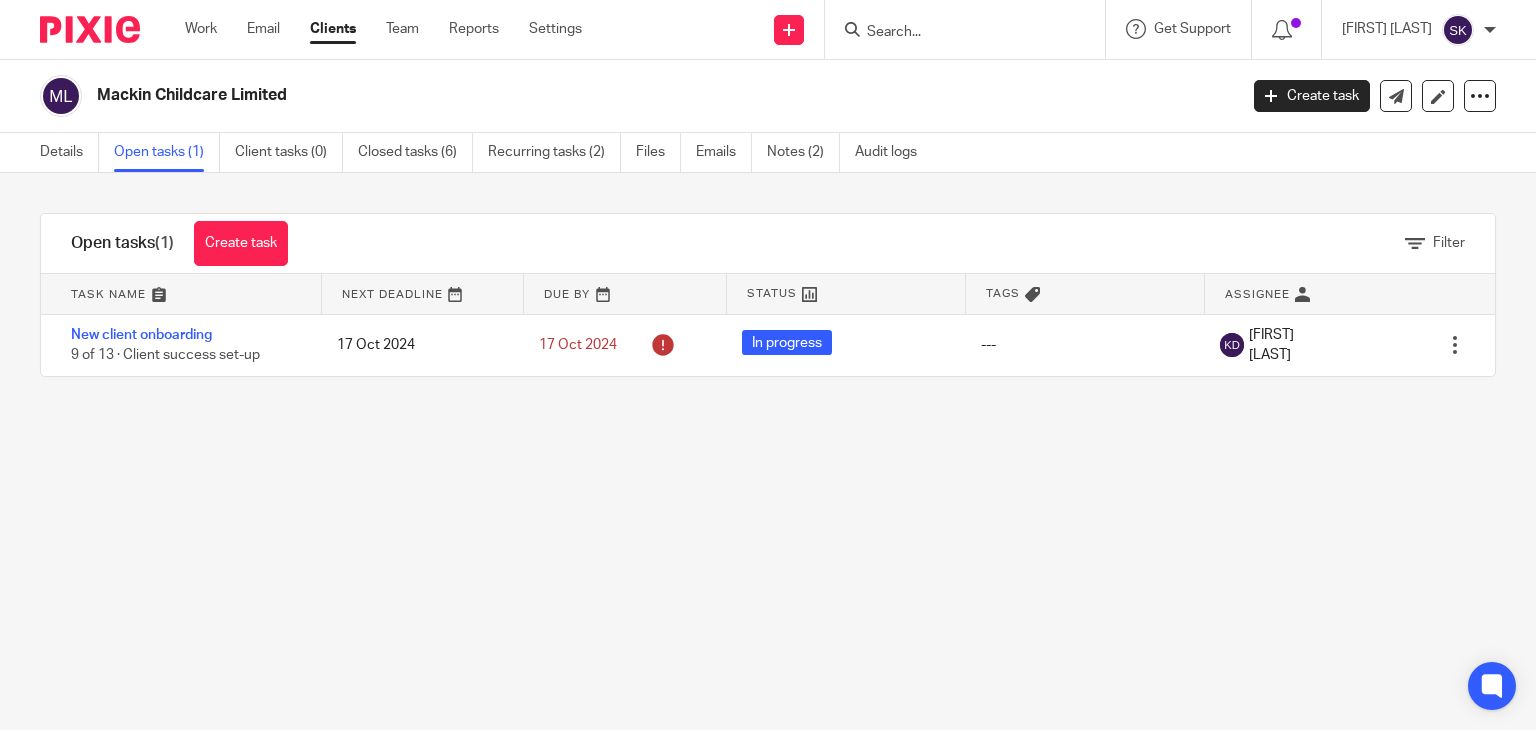 scroll, scrollTop: 0, scrollLeft: 0, axis: both 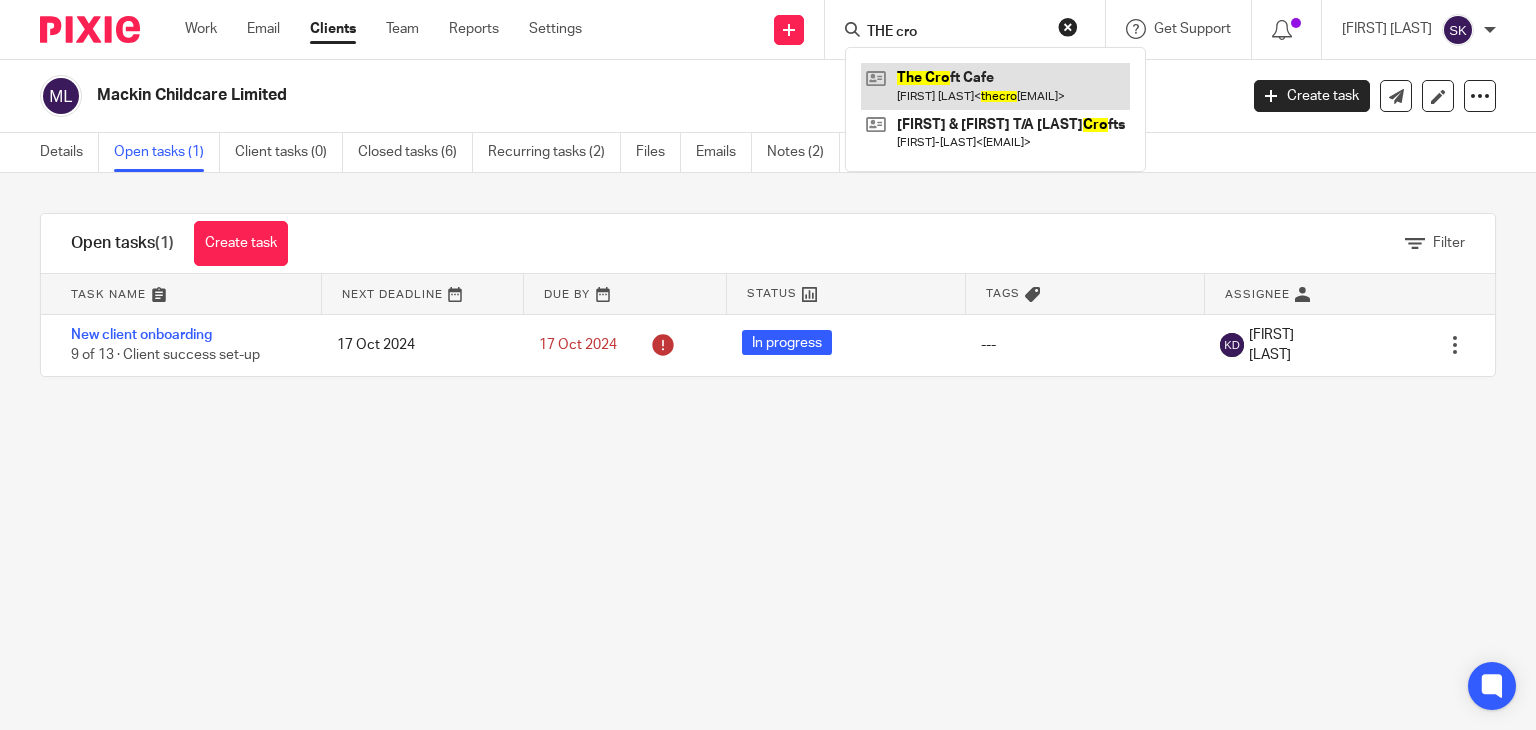 type on "THE cro" 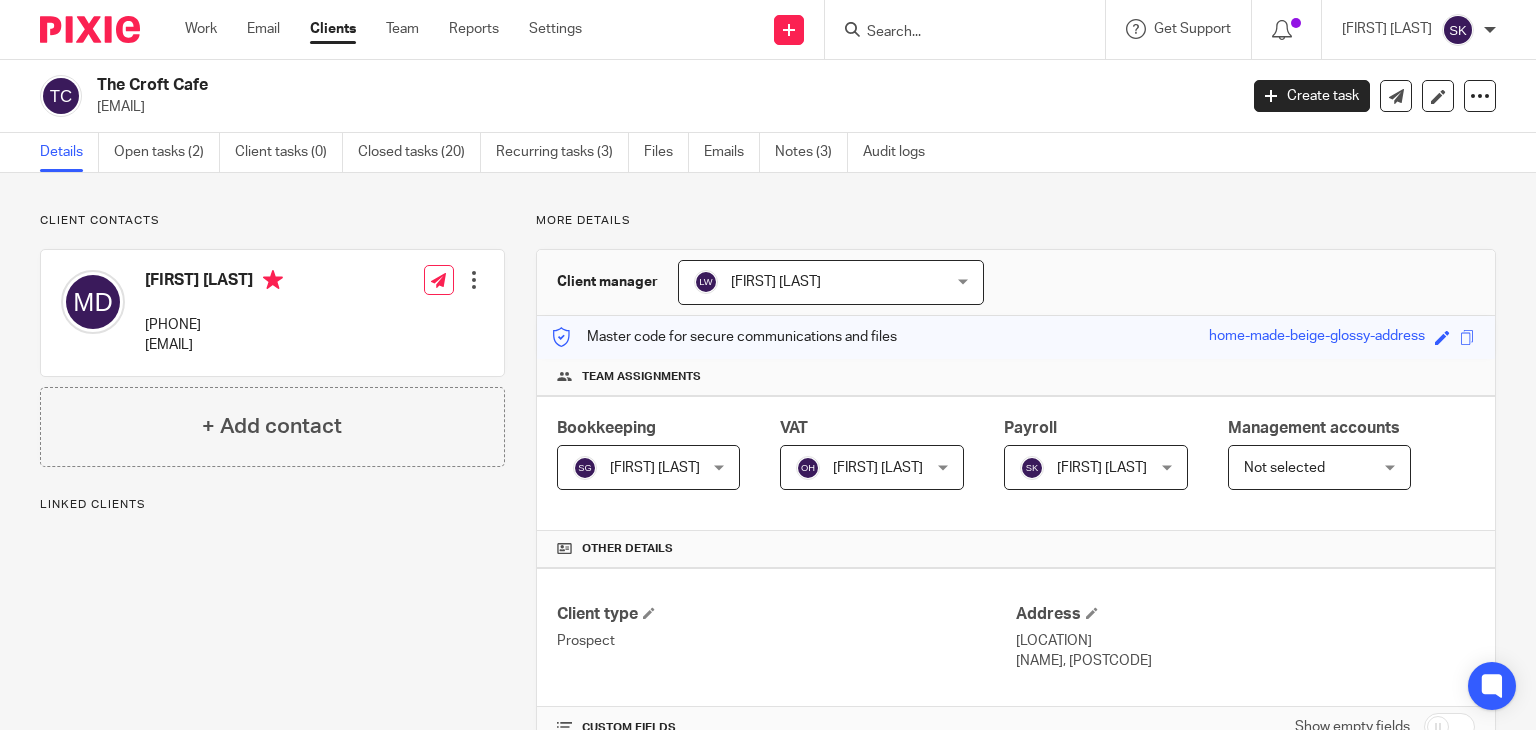scroll, scrollTop: 0, scrollLeft: 0, axis: both 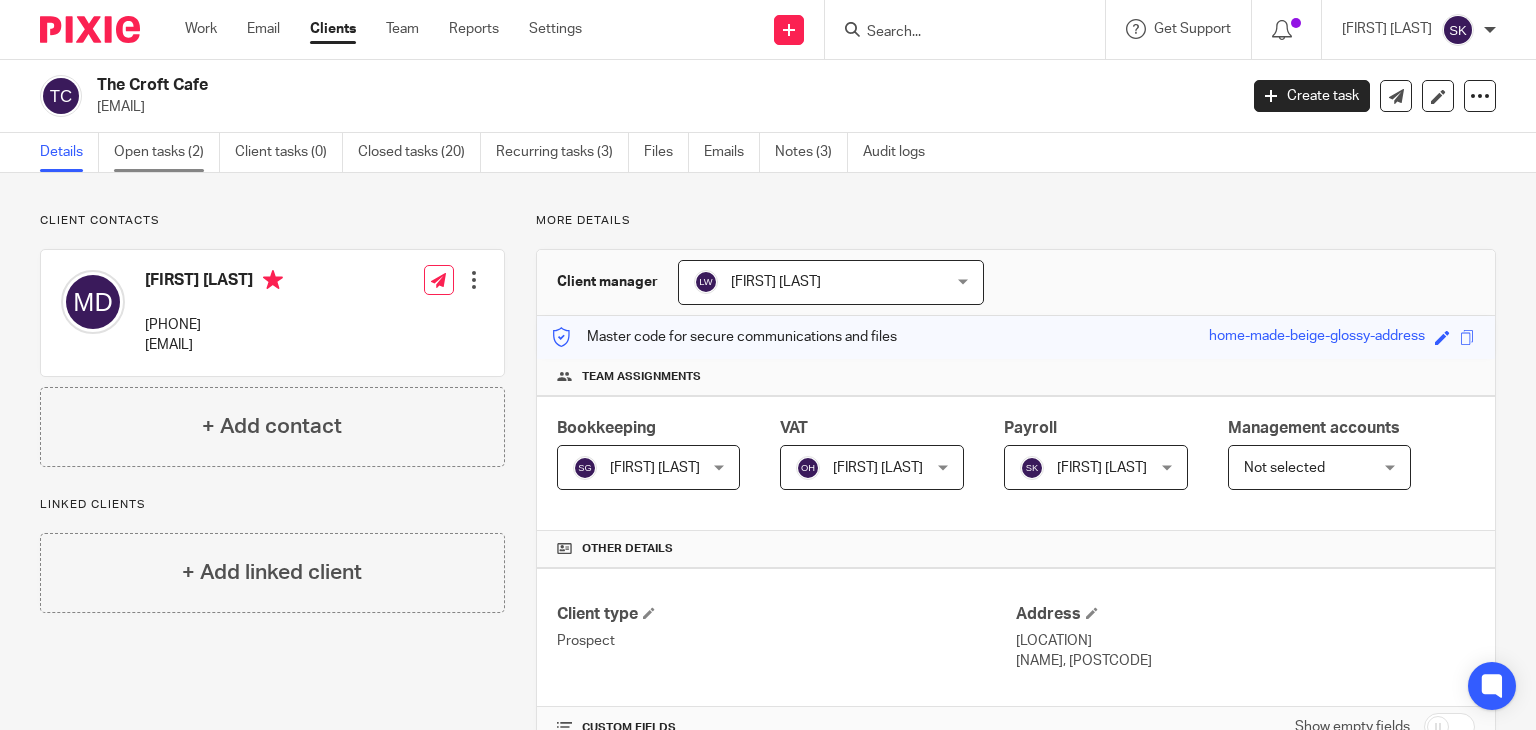 click on "Open tasks (2)" at bounding box center [167, 152] 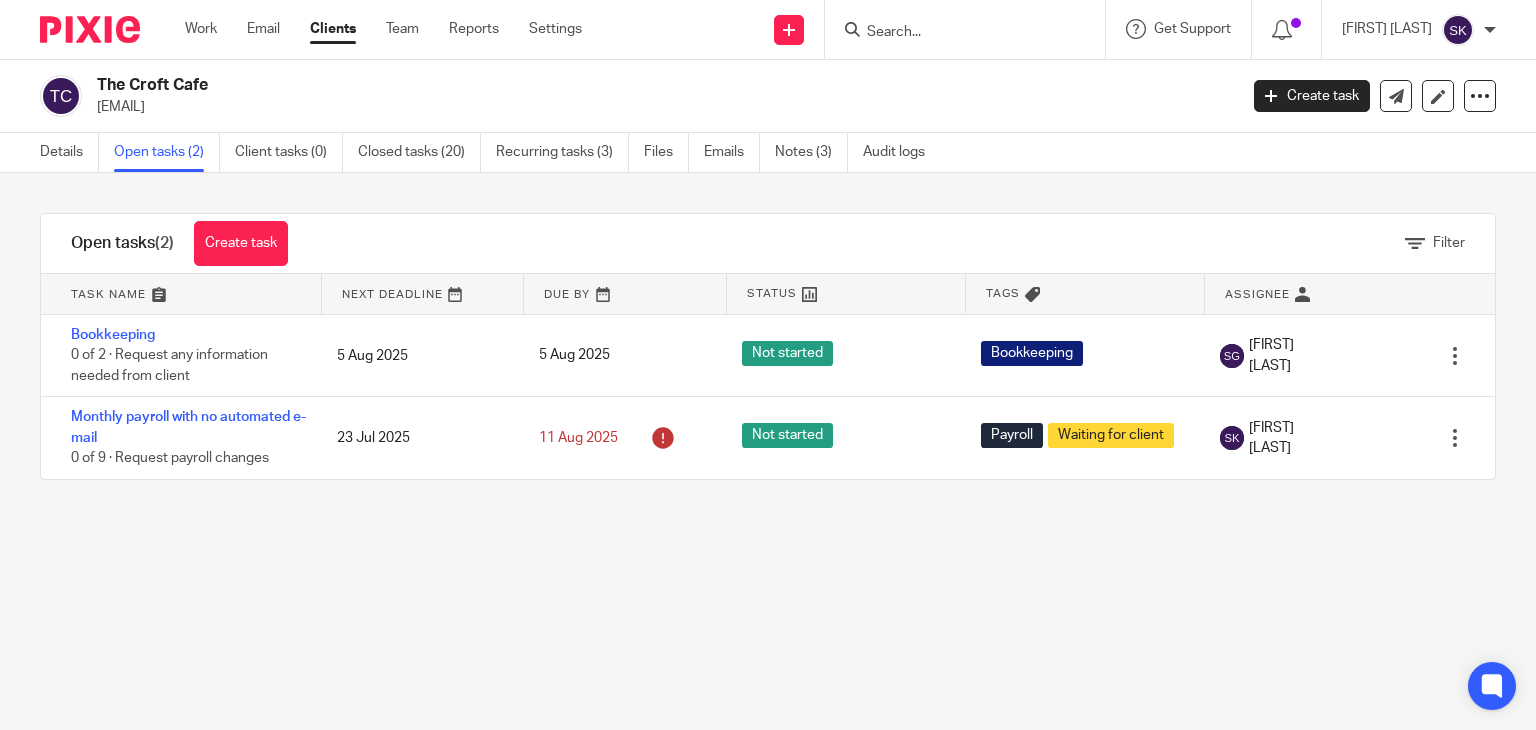 scroll, scrollTop: 0, scrollLeft: 0, axis: both 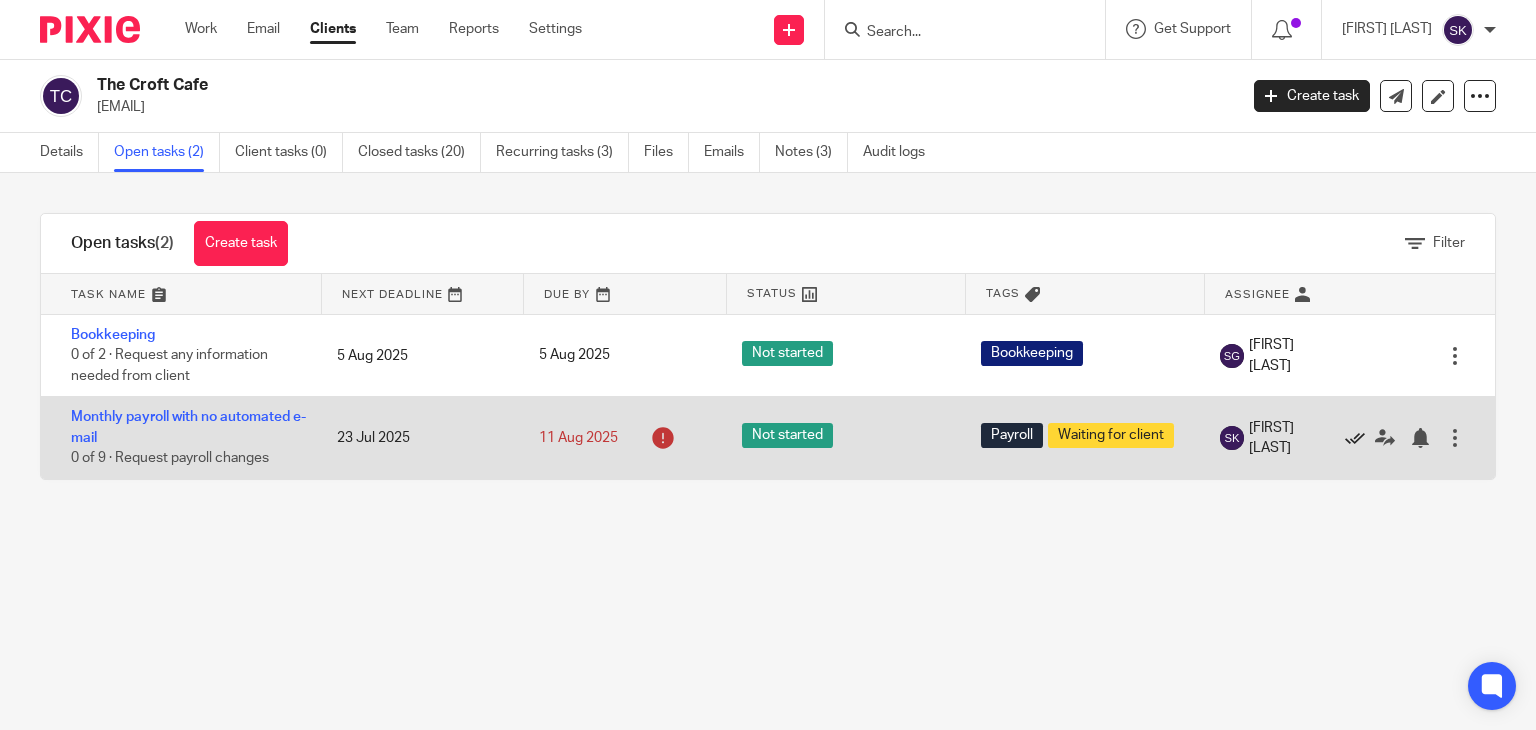 click at bounding box center (1355, 438) 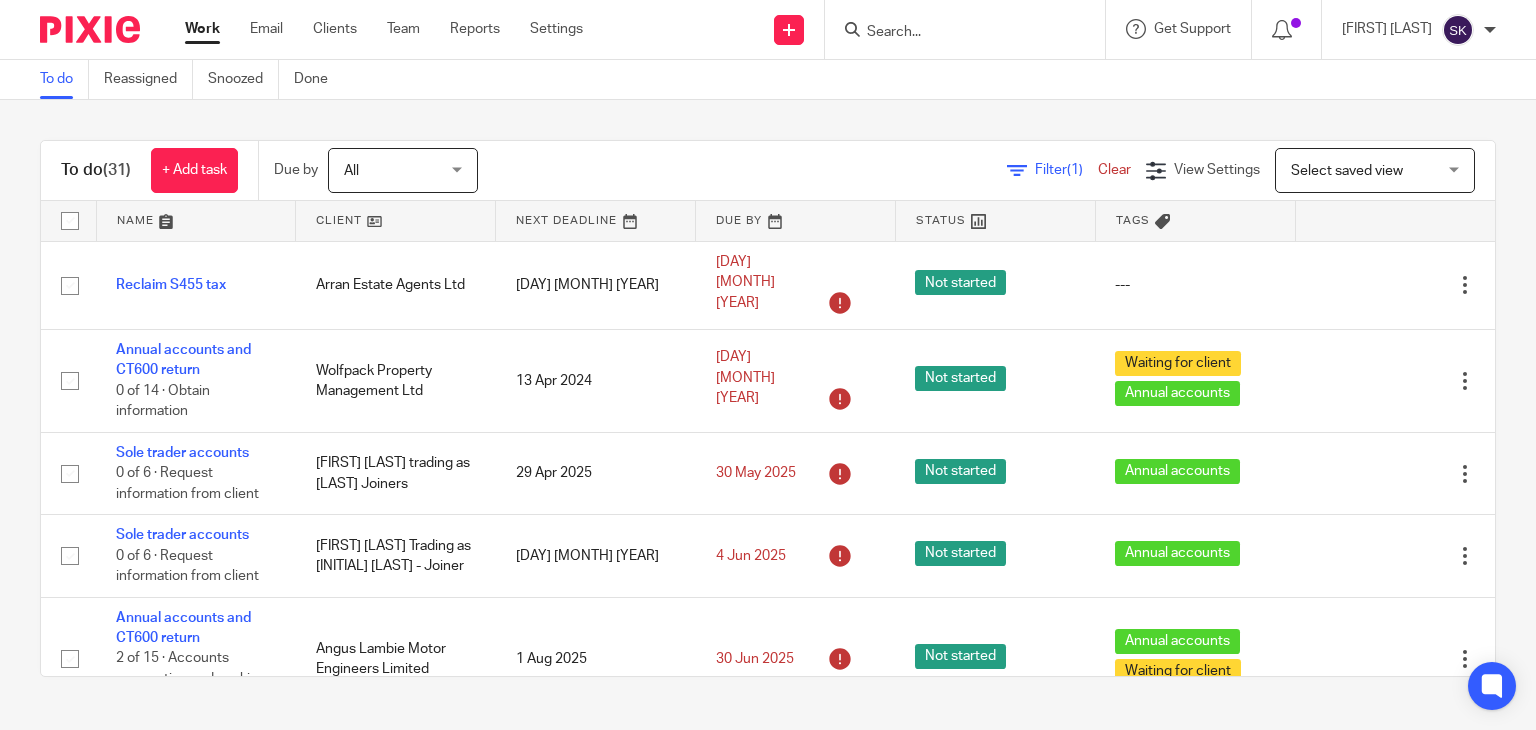 scroll, scrollTop: 0, scrollLeft: 0, axis: both 